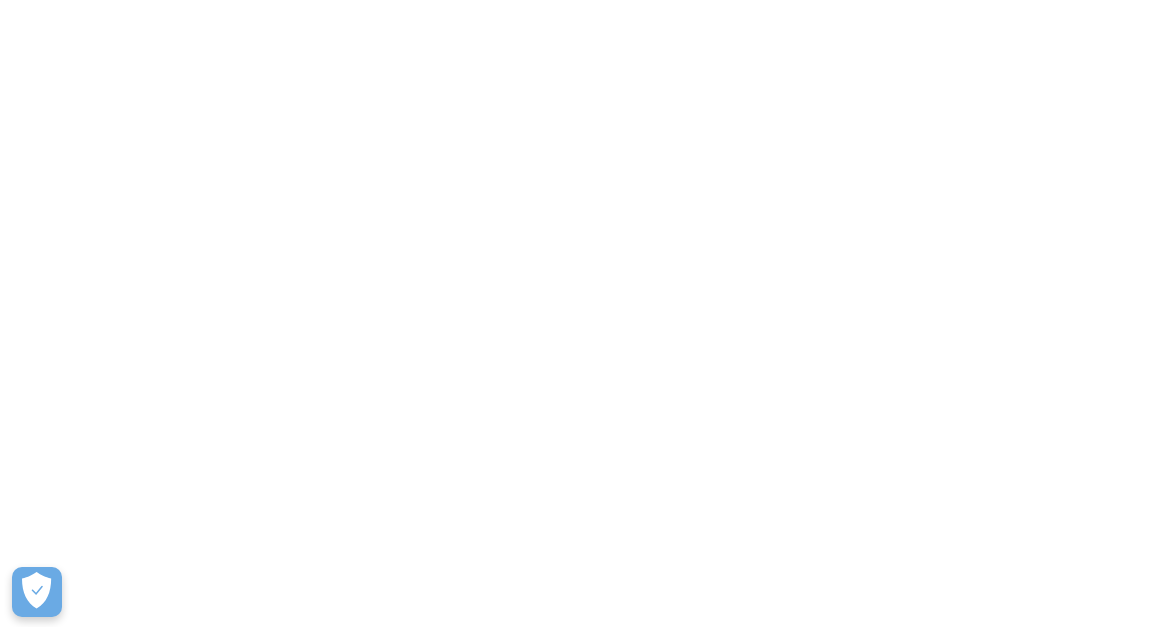 scroll, scrollTop: 0, scrollLeft: 0, axis: both 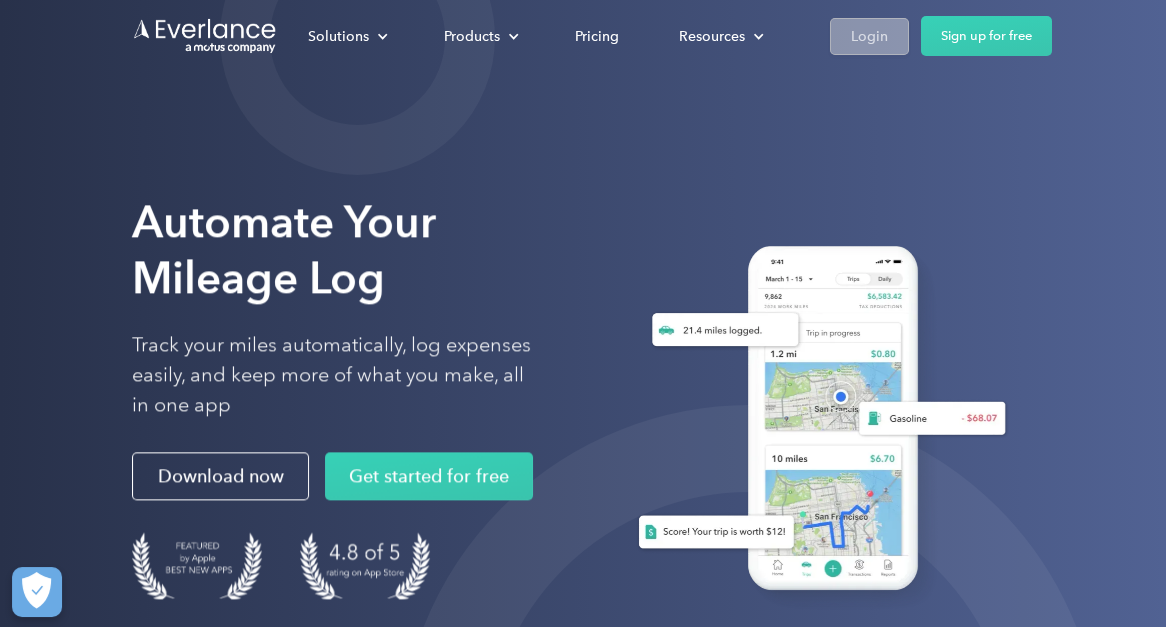 click on "Login" at bounding box center [869, 36] 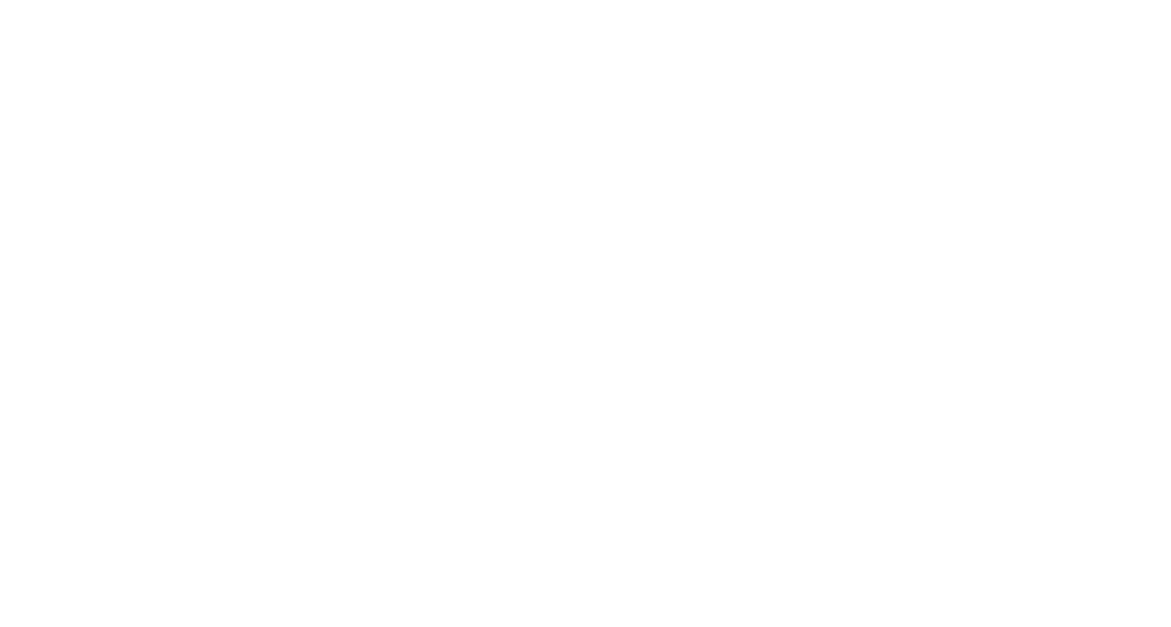 scroll, scrollTop: 0, scrollLeft: 0, axis: both 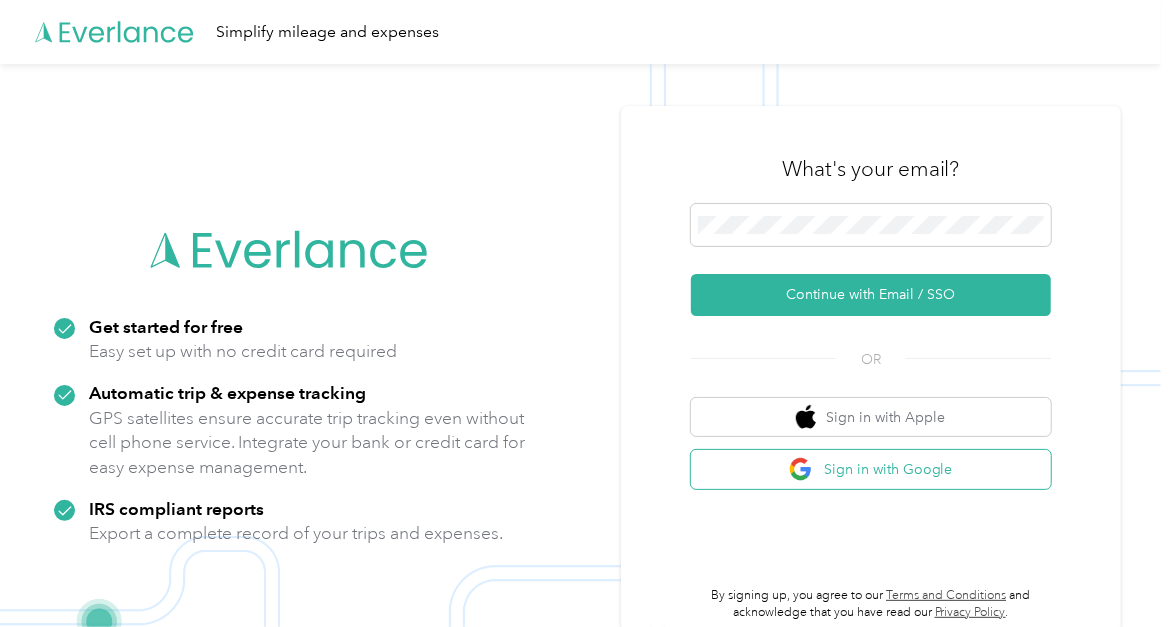 click on "Sign in with Google" at bounding box center (871, 469) 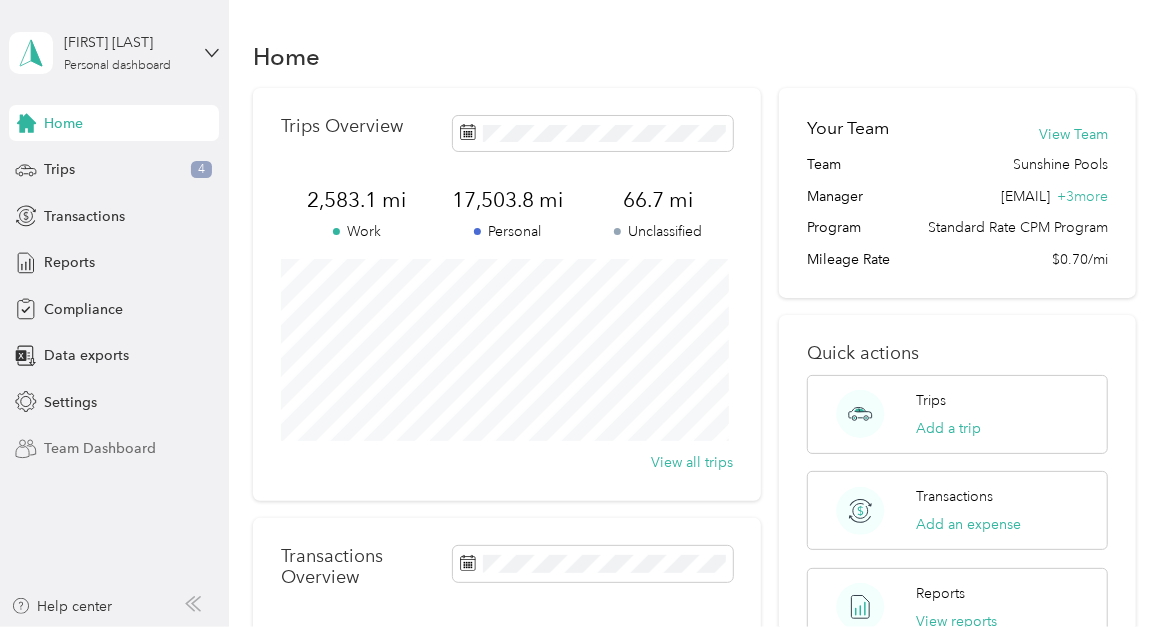click on "Team Dashboard" at bounding box center (100, 448) 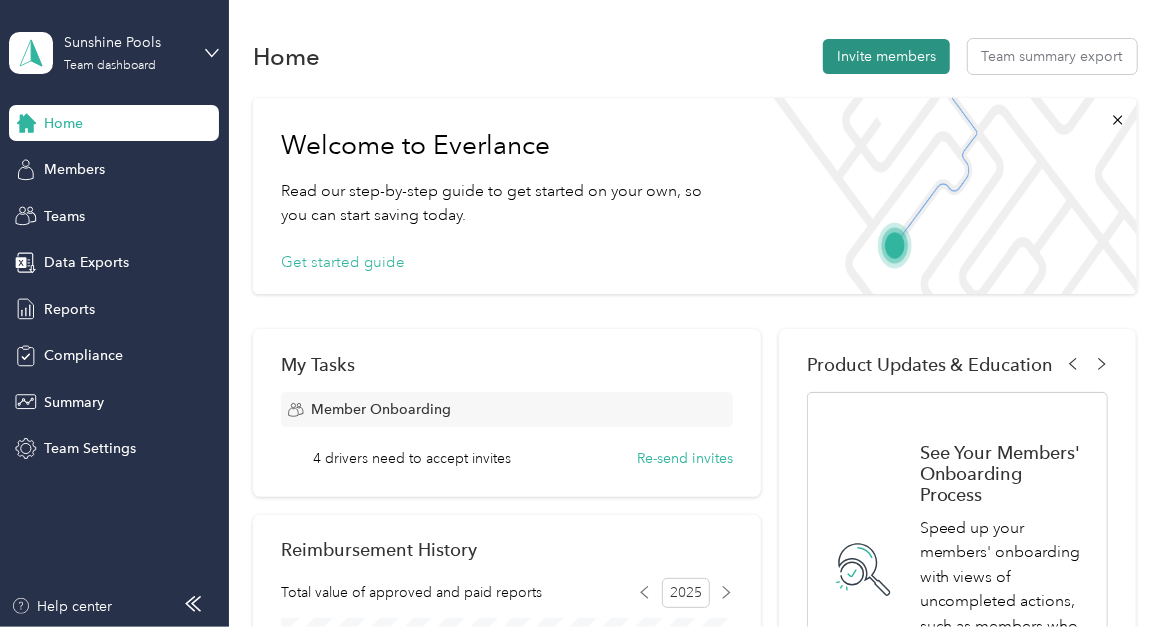 click on "Invite members" at bounding box center [886, 56] 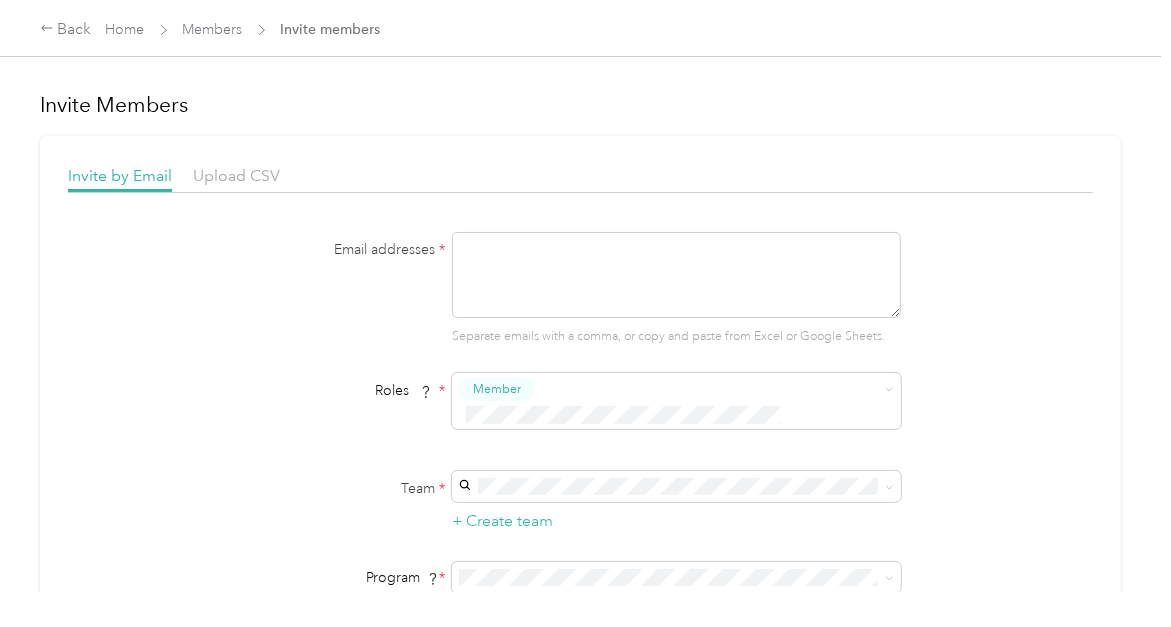 click at bounding box center (676, 275) 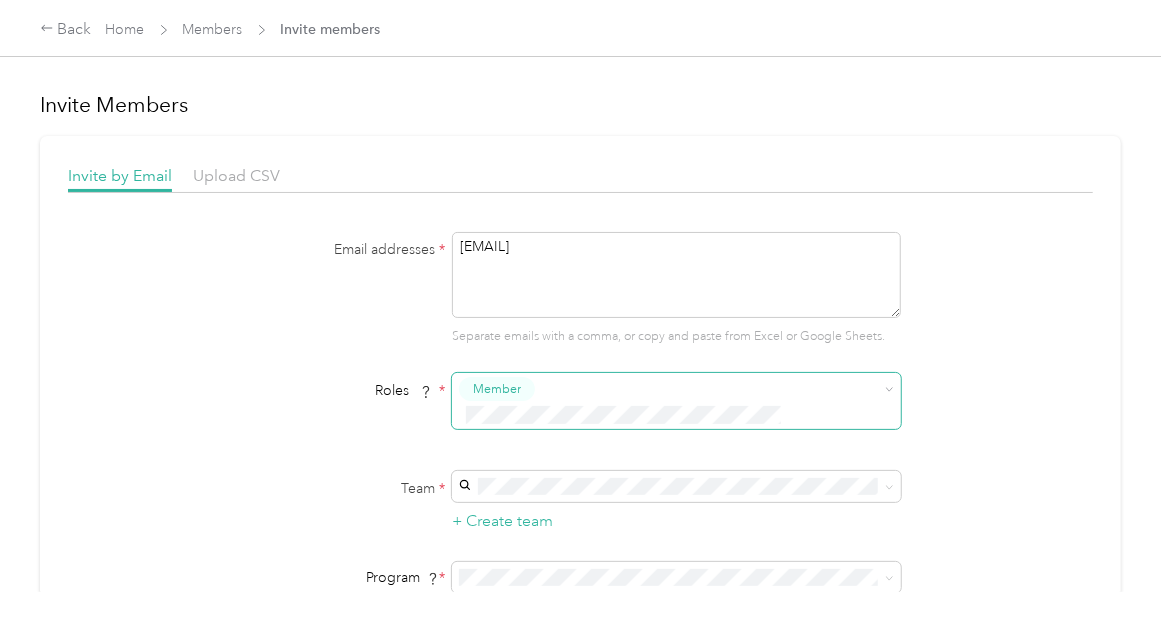 type on "[EMAIL]" 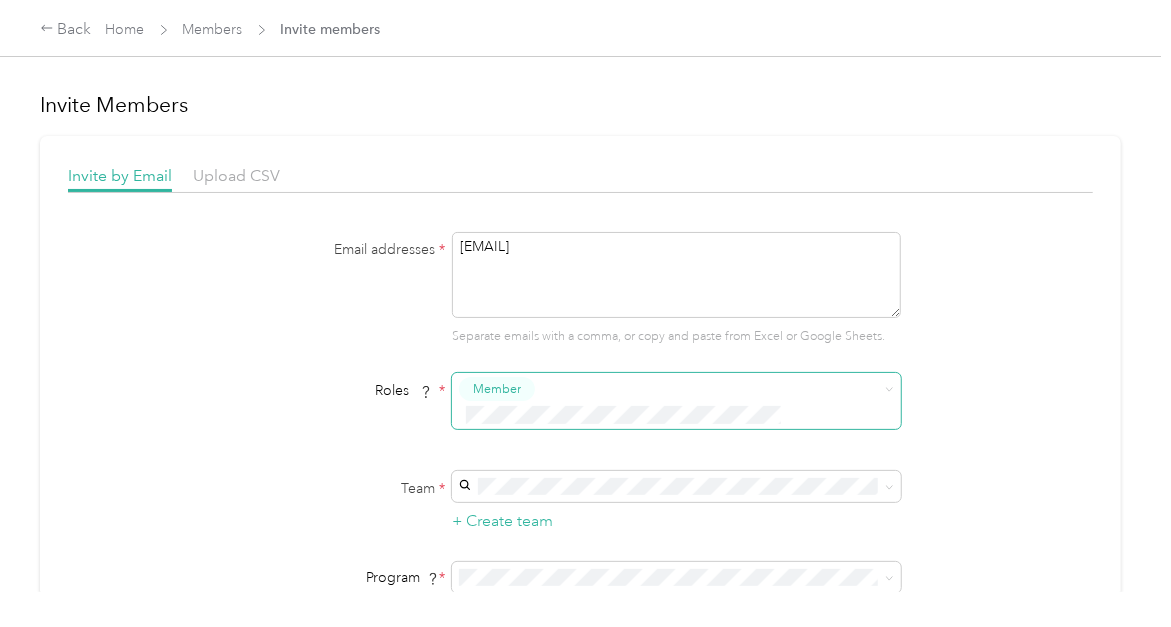 click on "Member" at bounding box center [674, 424] 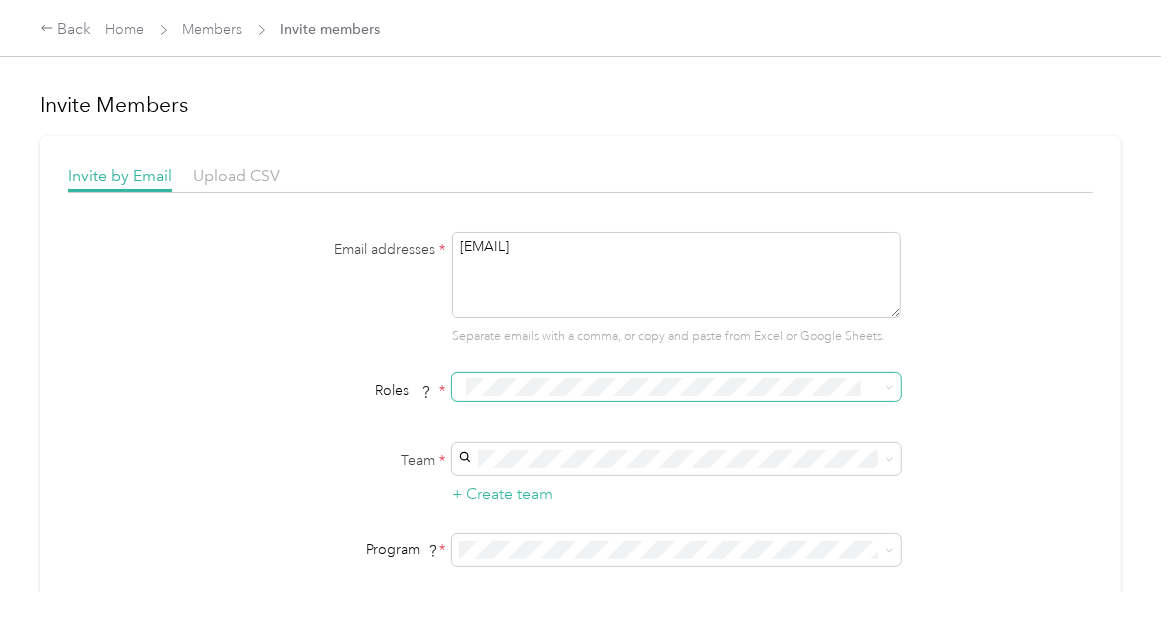 click on "Sunshine Pools [EMAIL] +3 more" at bounding box center [674, 506] 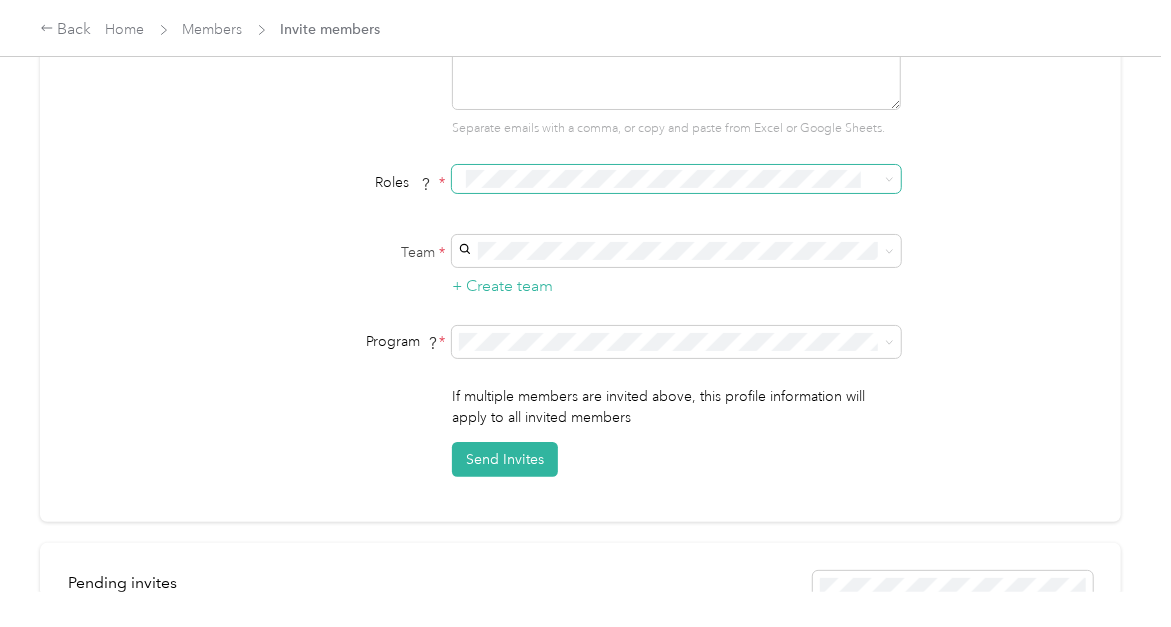 scroll, scrollTop: 210, scrollLeft: 0, axis: vertical 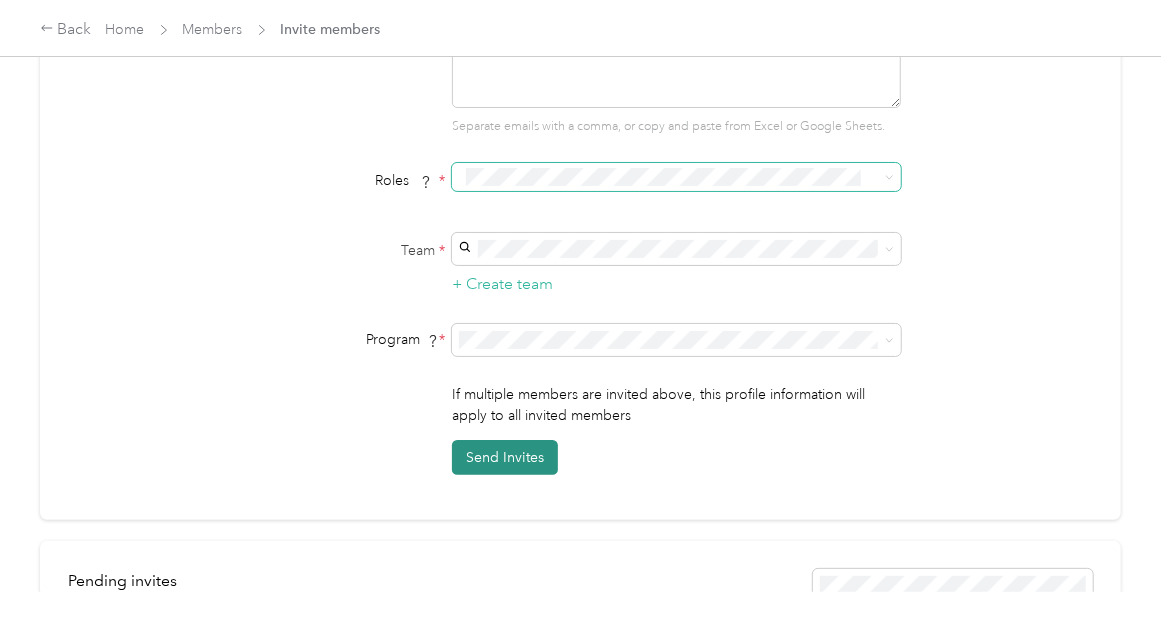 click on "Send Invites" at bounding box center (505, 457) 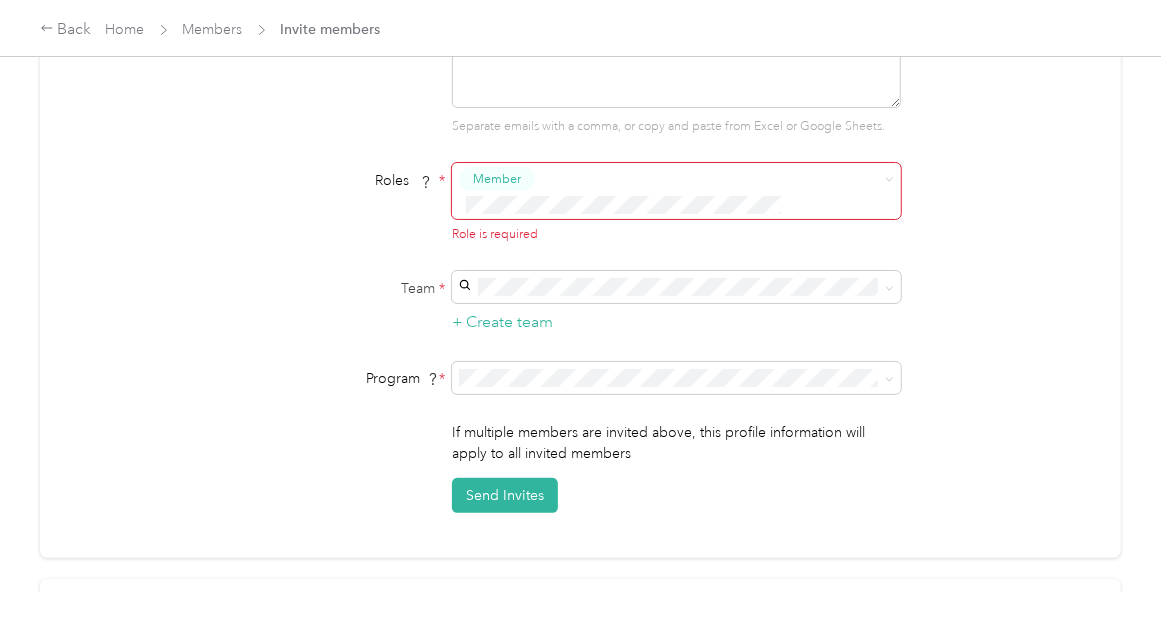 click on "Member" at bounding box center [502, 204] 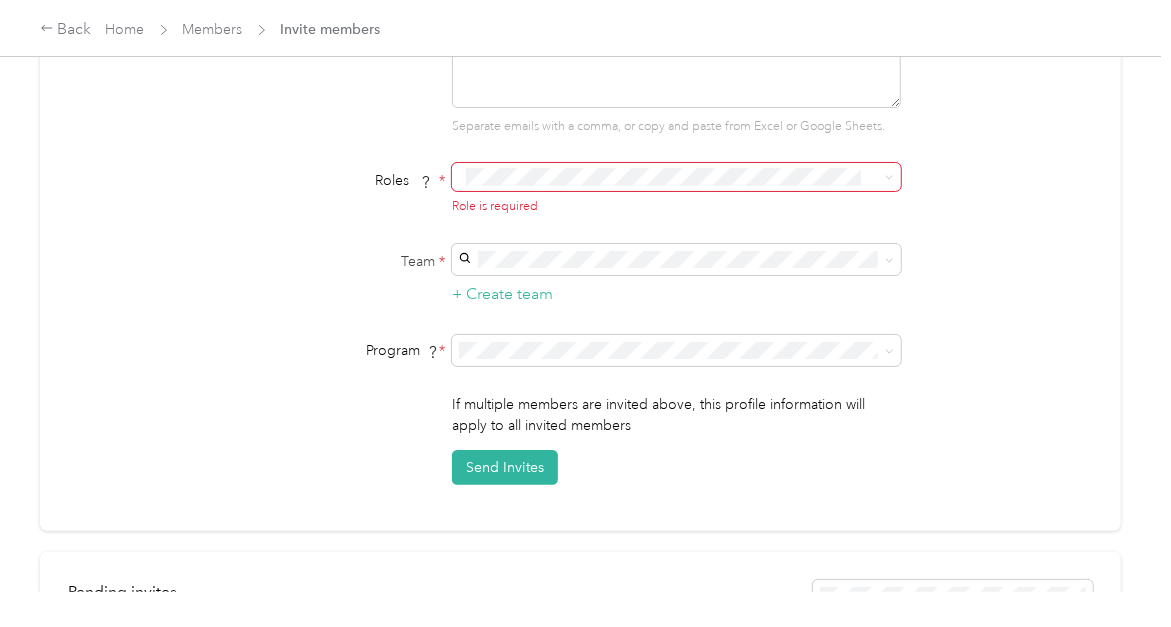 click on "Member" at bounding box center (674, 210) 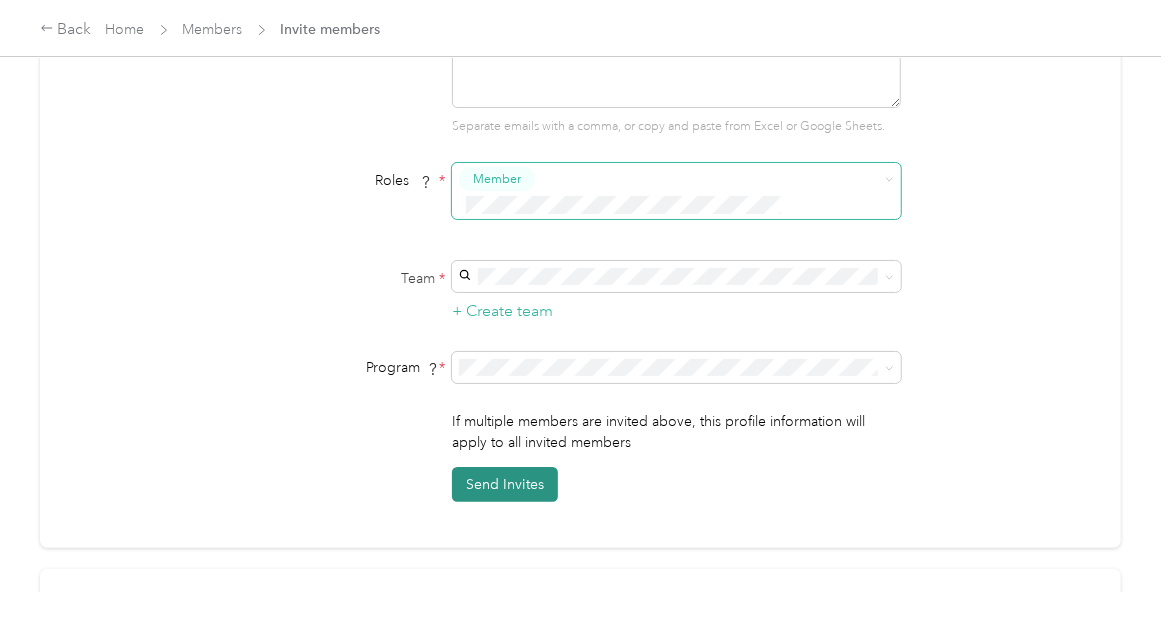 click on "Send Invites" at bounding box center [505, 484] 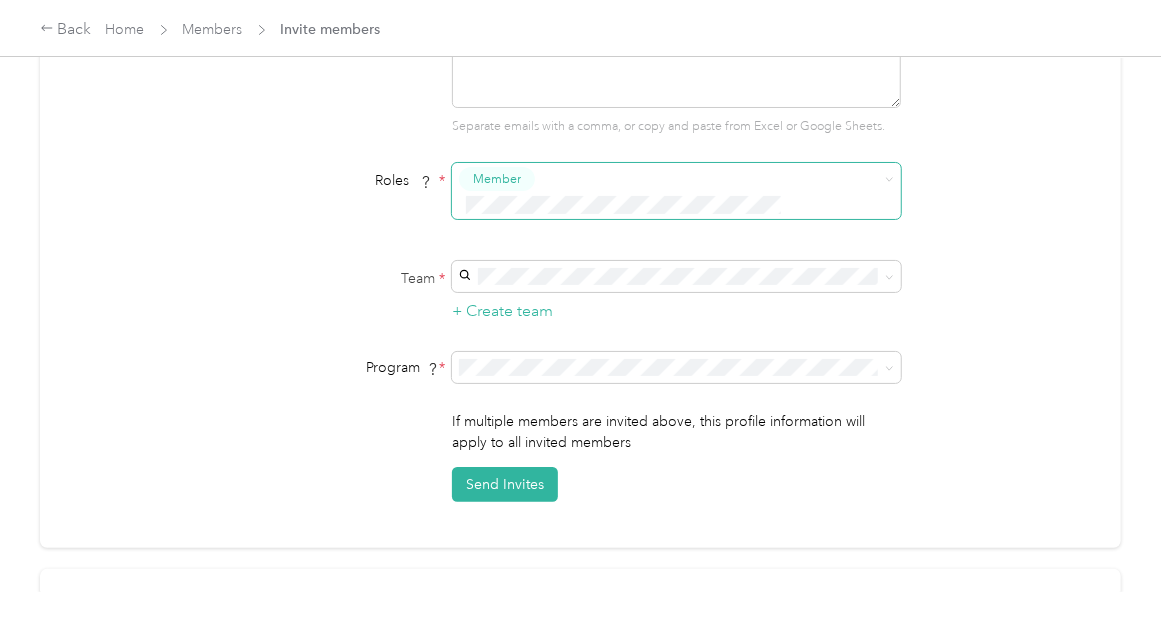 scroll, scrollTop: 0, scrollLeft: 0, axis: both 